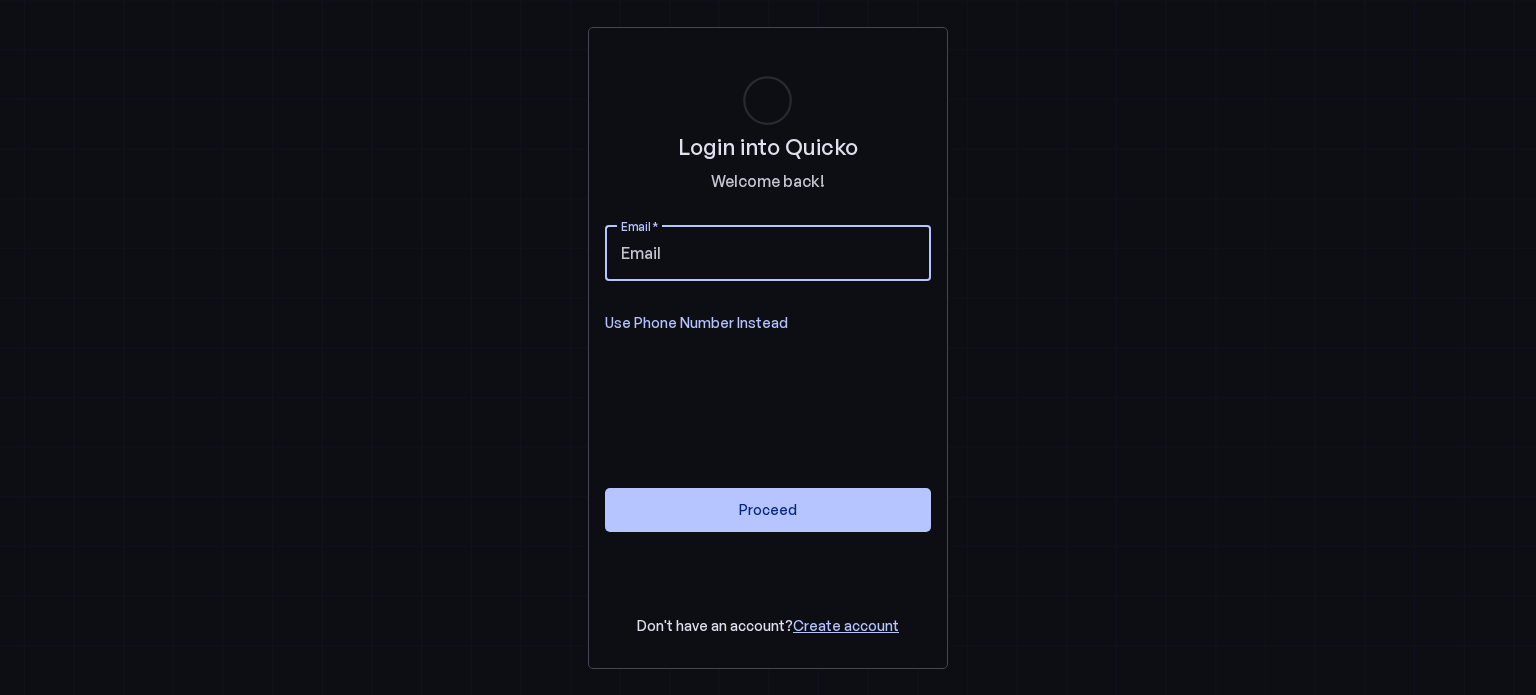 scroll, scrollTop: 0, scrollLeft: 0, axis: both 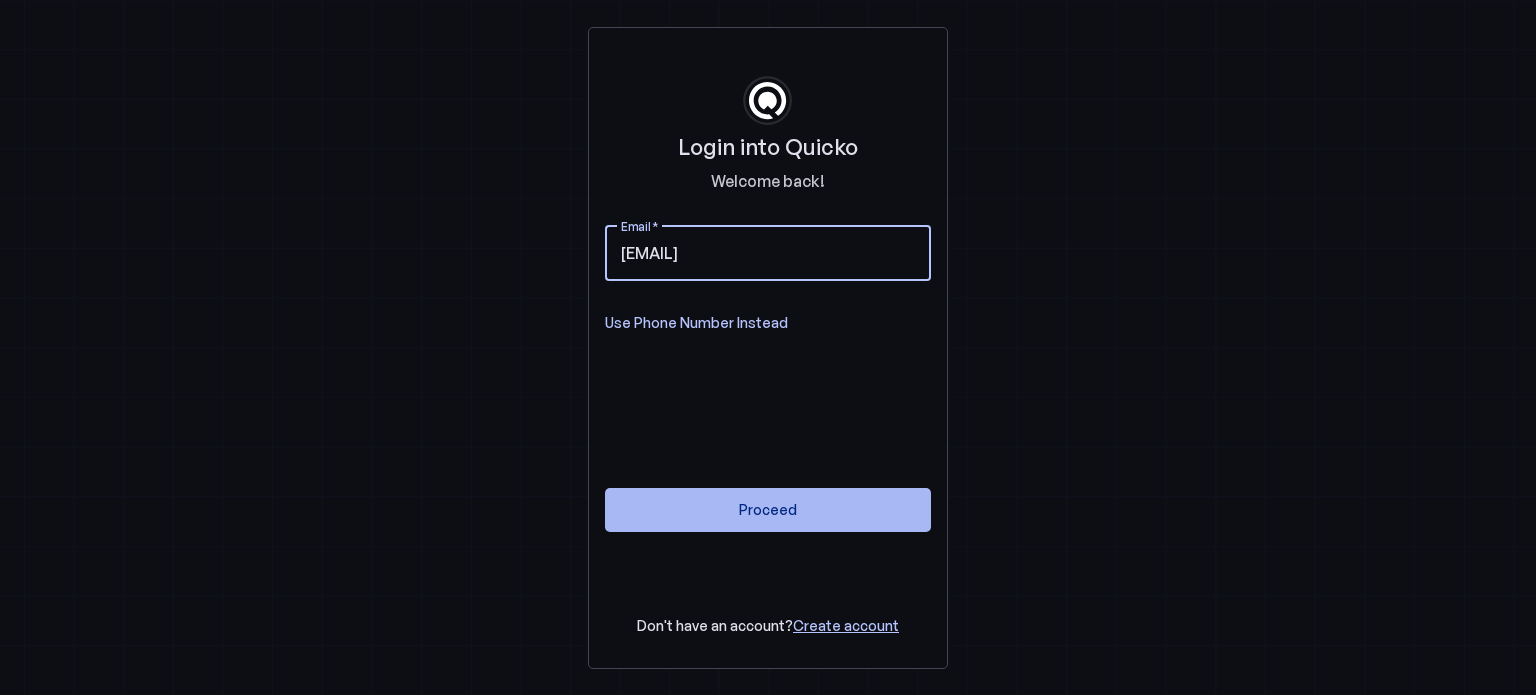 type on "nb29@protonmail.com" 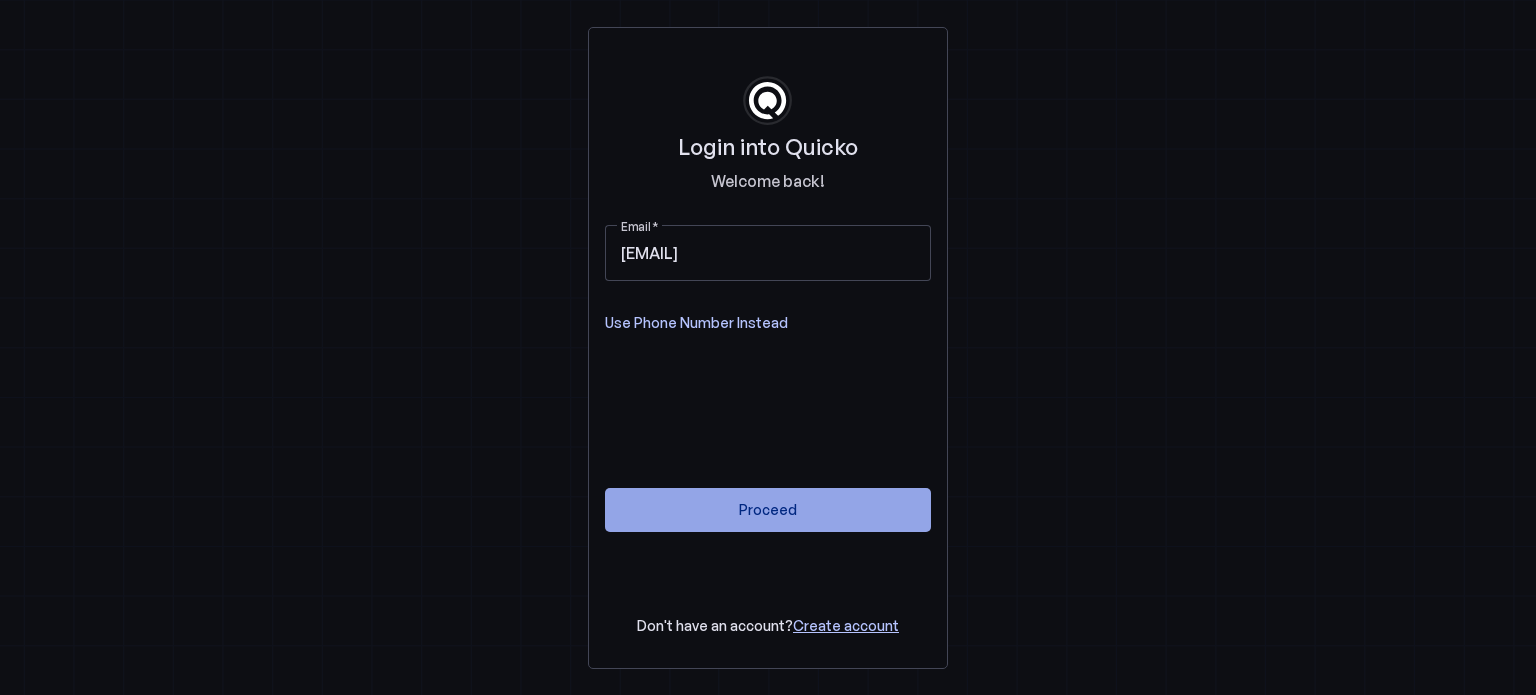 click on "Proceed" at bounding box center (768, 509) 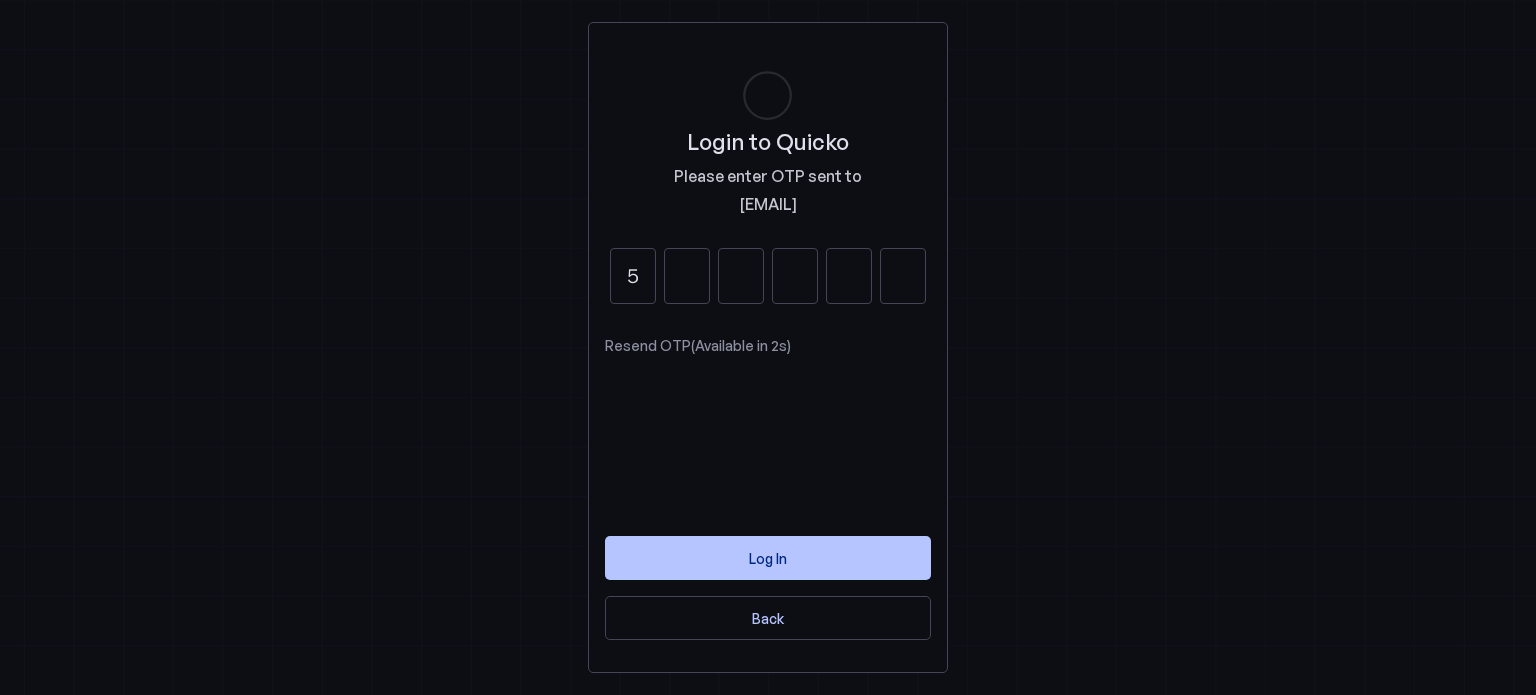 type on "5" 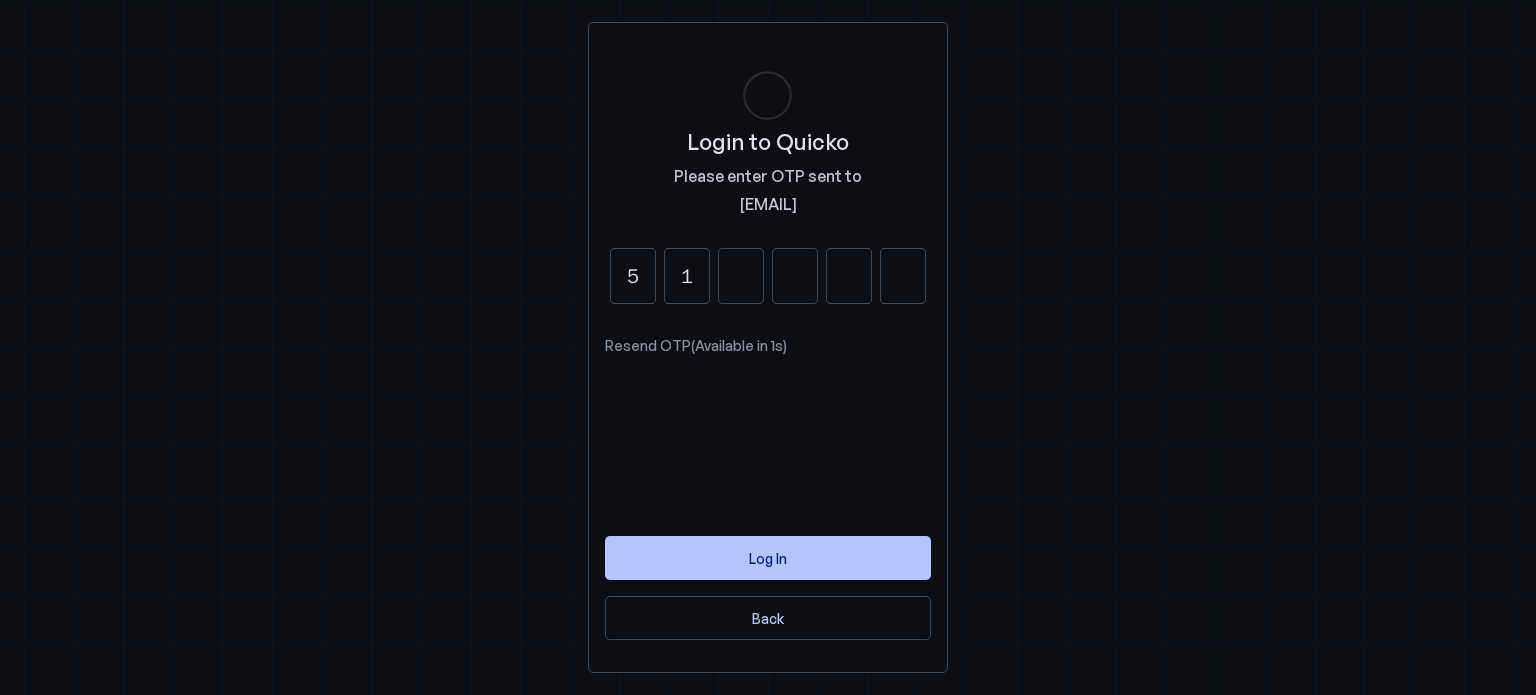 type on "1" 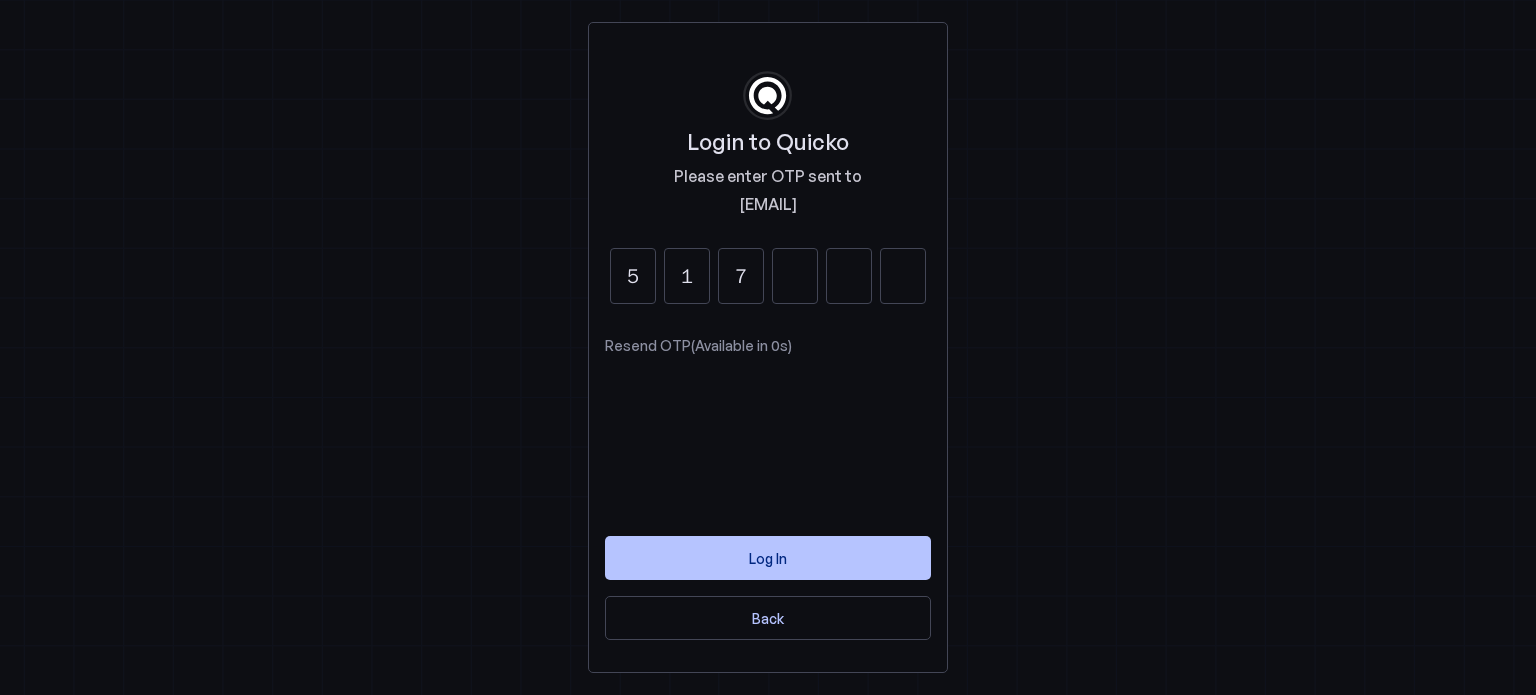 type on "7" 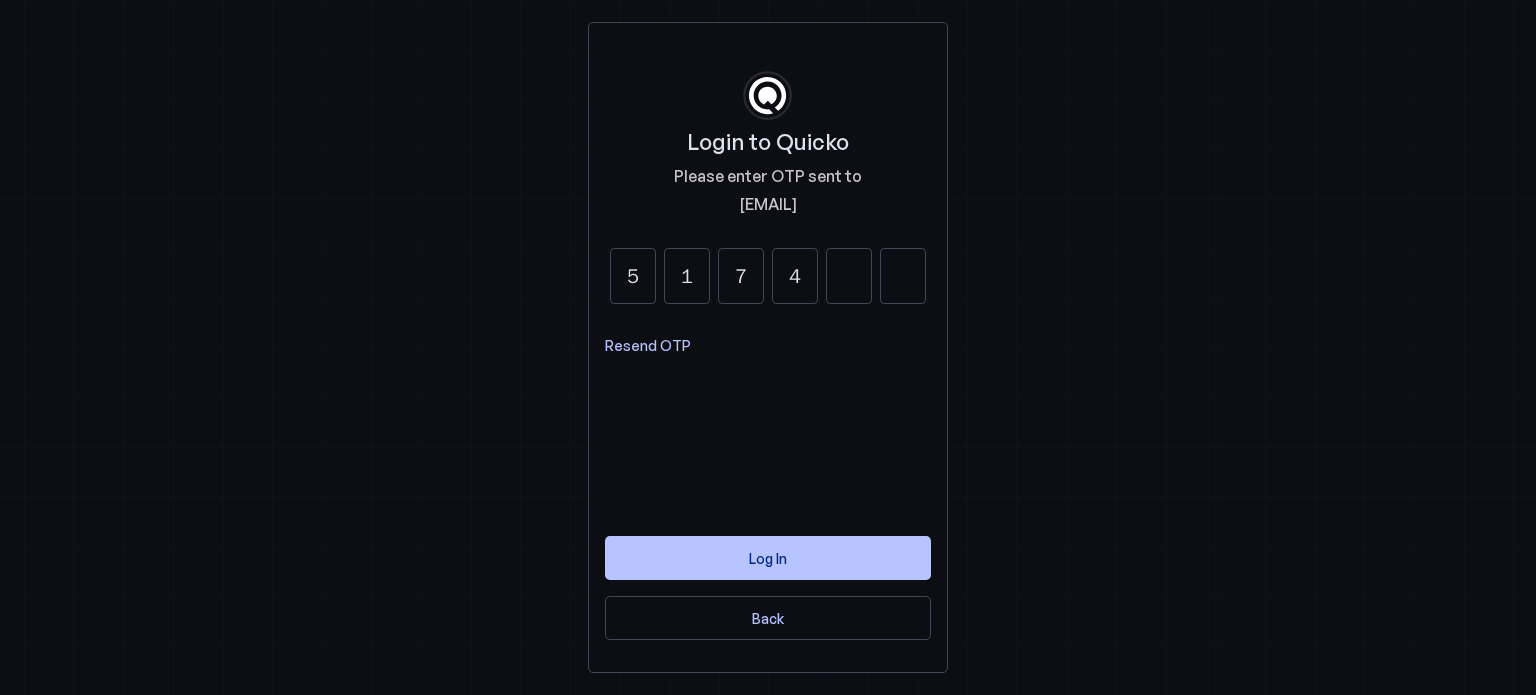type on "4" 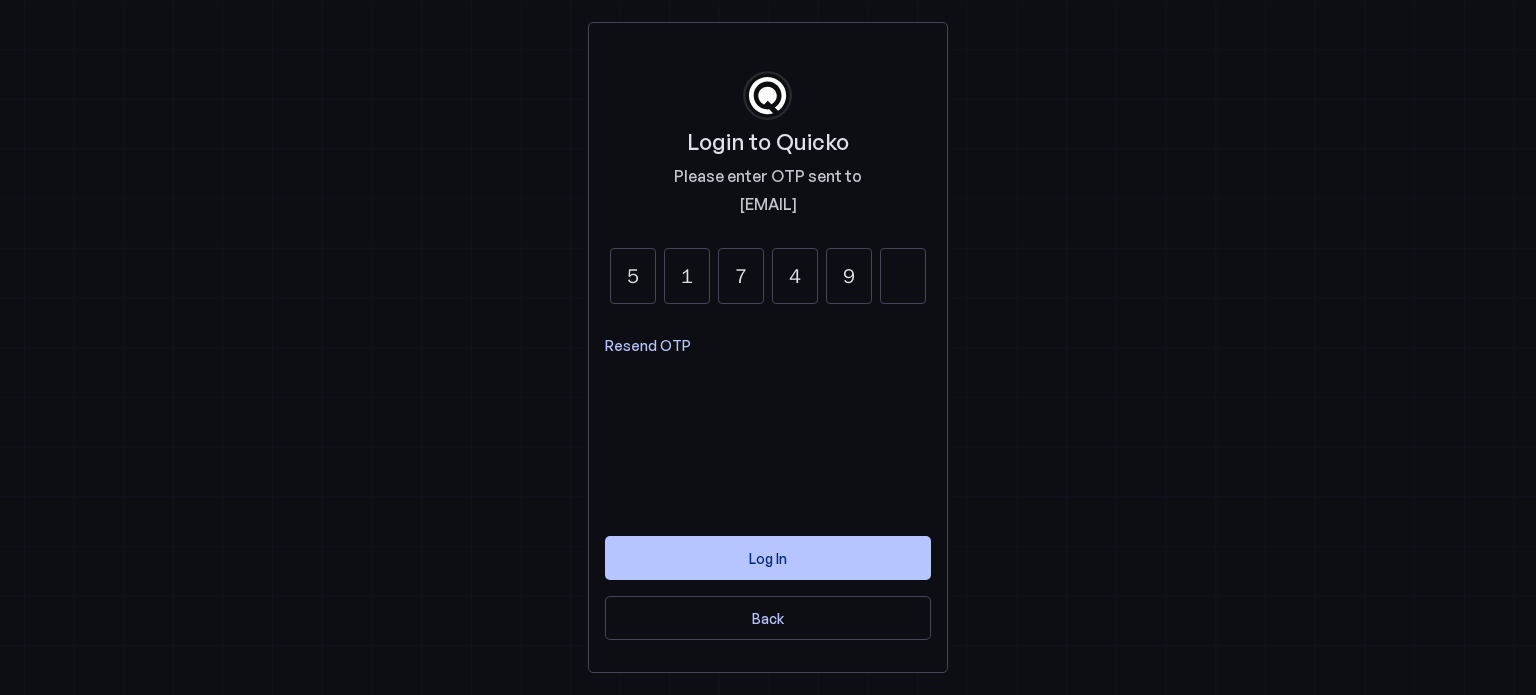 type on "9" 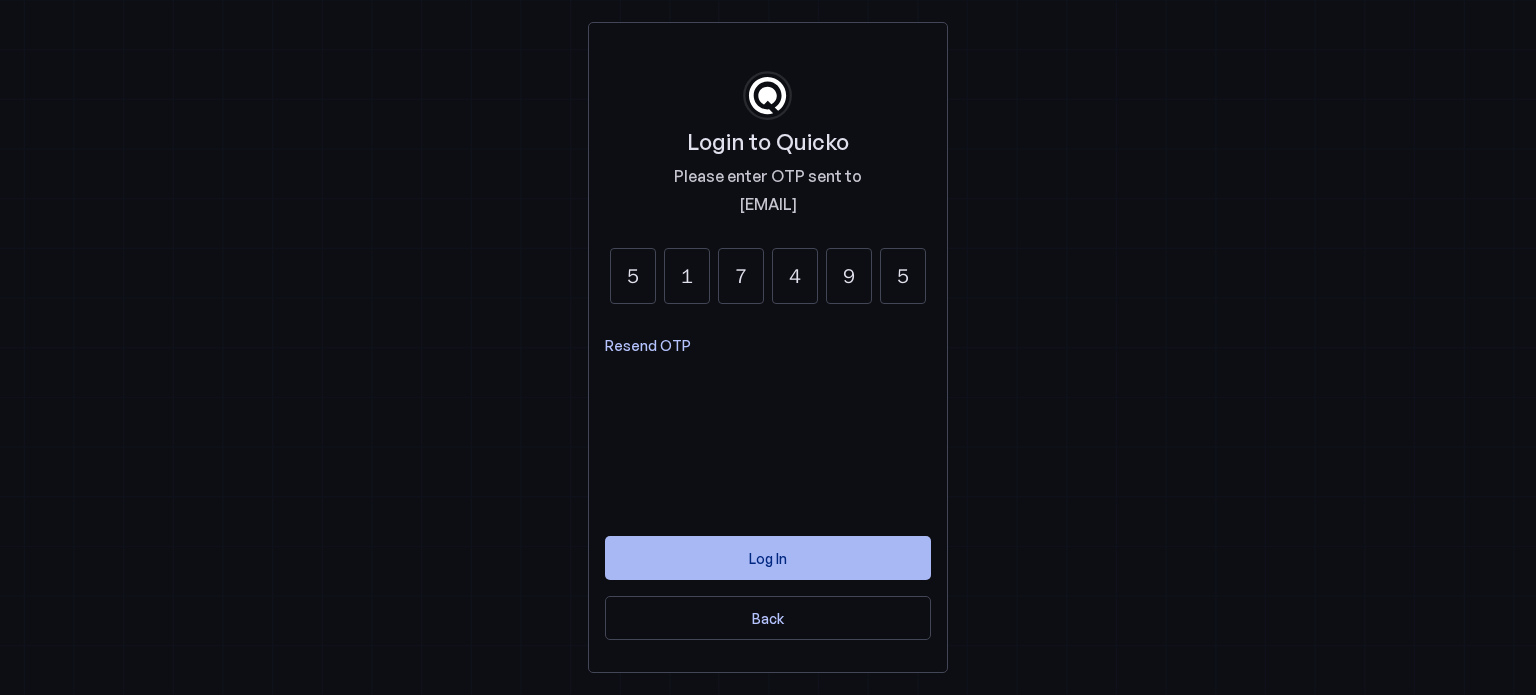 type on "5" 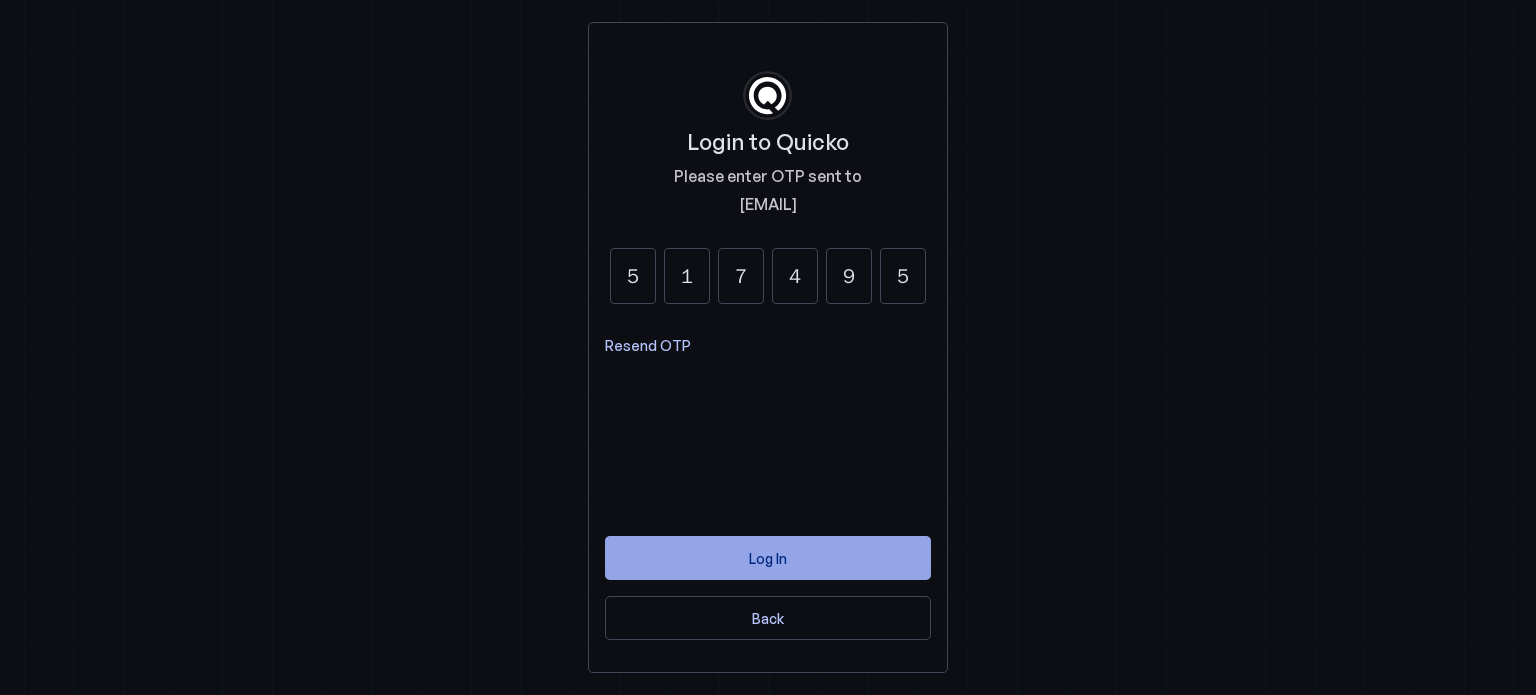 click on "Log In" at bounding box center (768, 558) 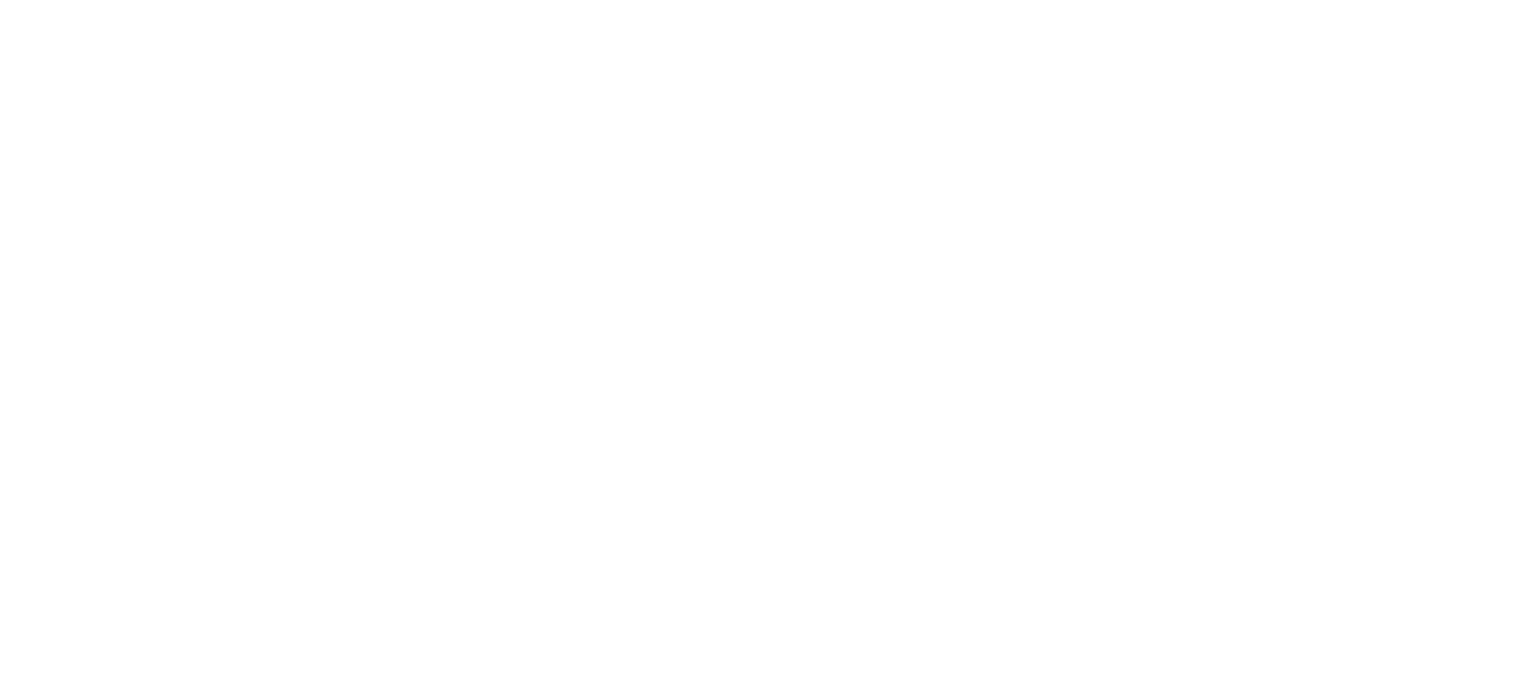 scroll, scrollTop: 0, scrollLeft: 0, axis: both 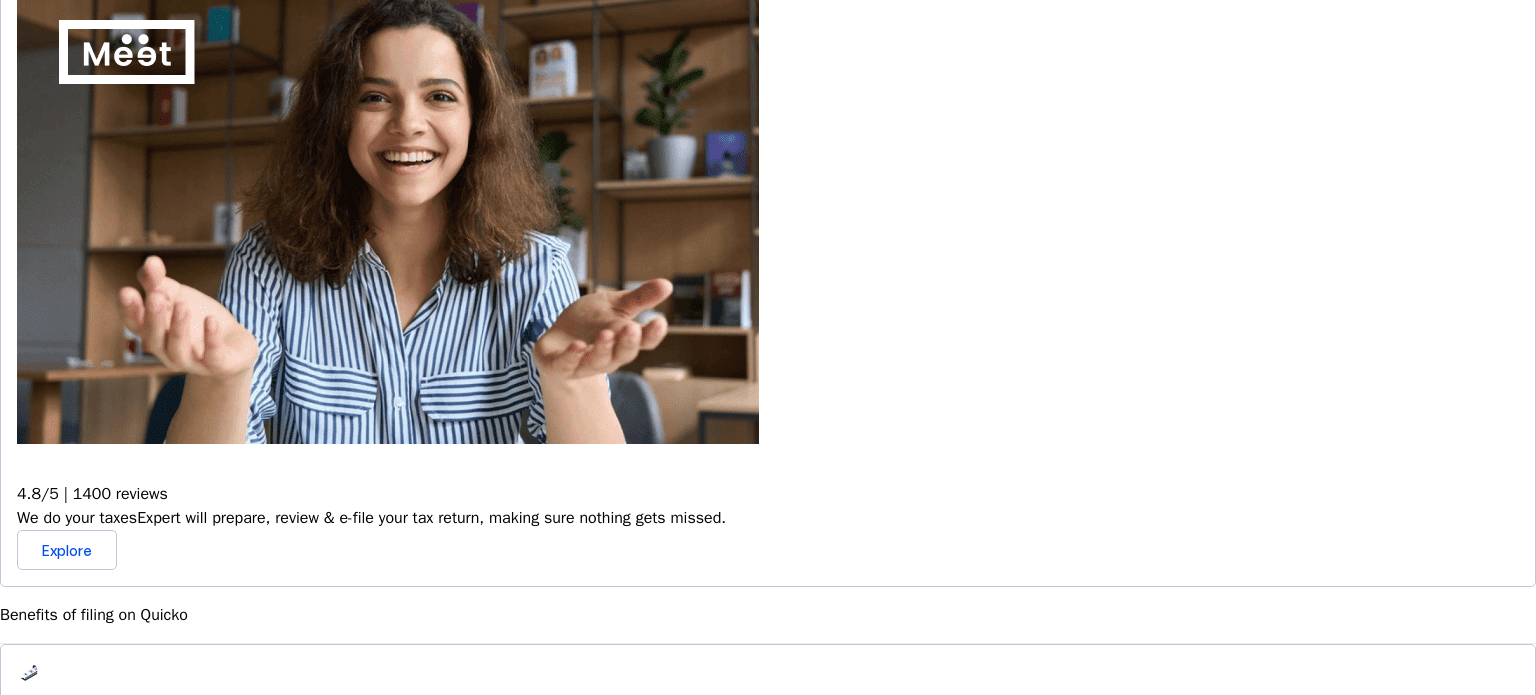 click on "Connect to multiple apps" at bounding box center (768, 720) 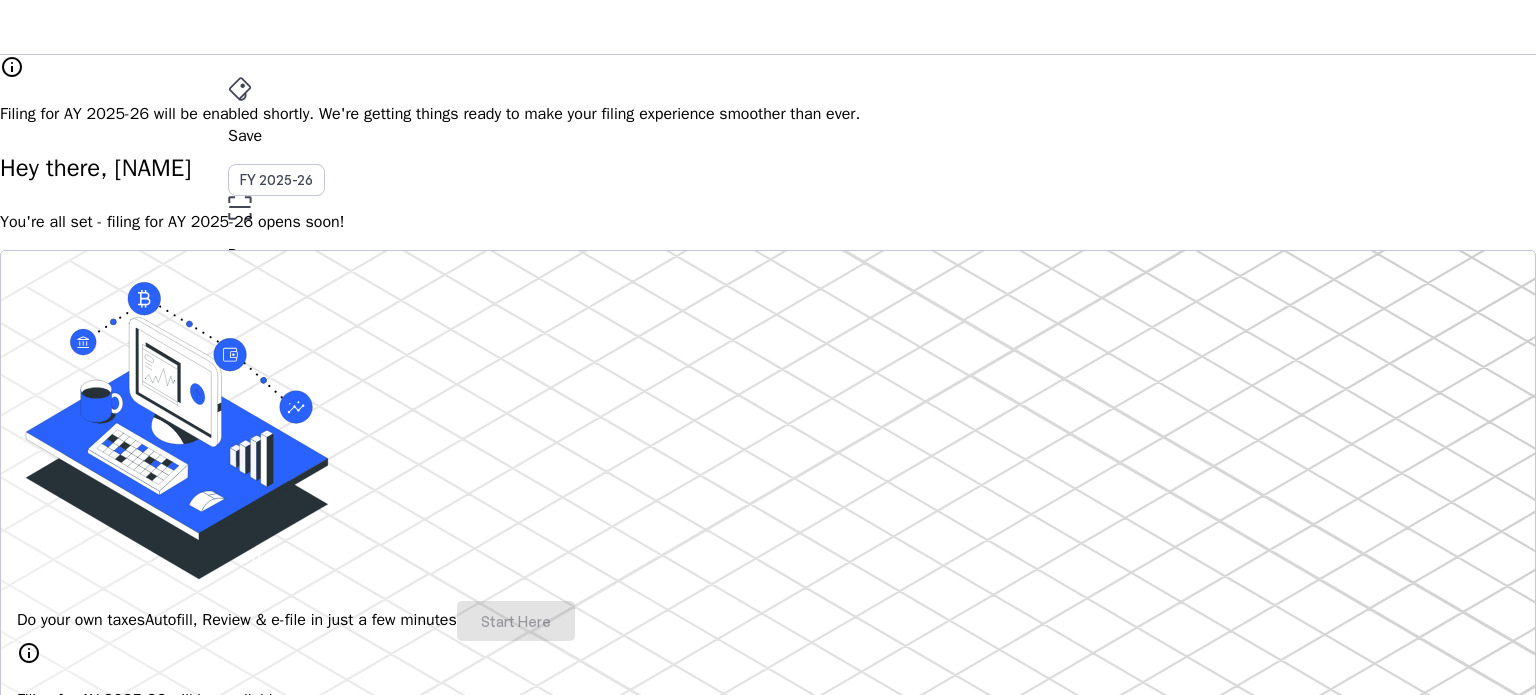 scroll, scrollTop: 0, scrollLeft: 0, axis: both 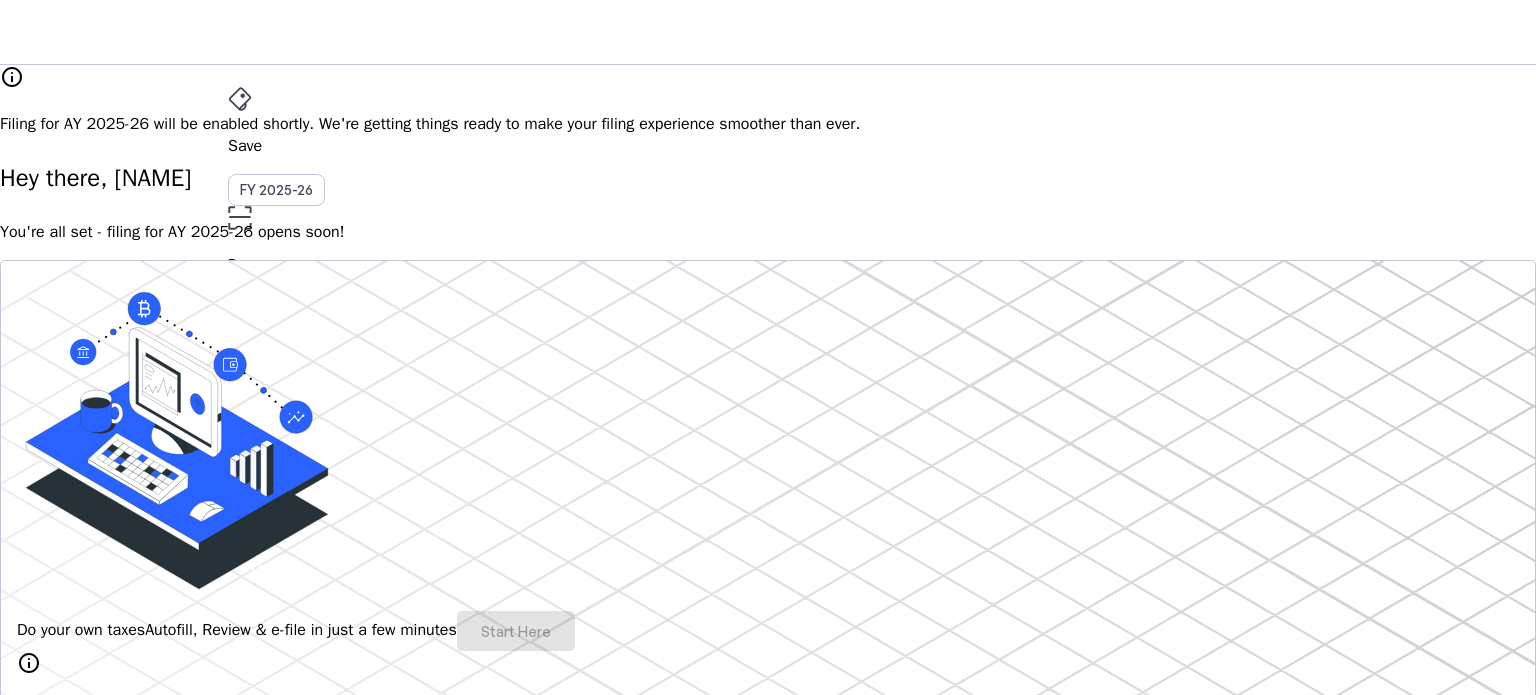 click on "File" at bounding box center [768, 352] 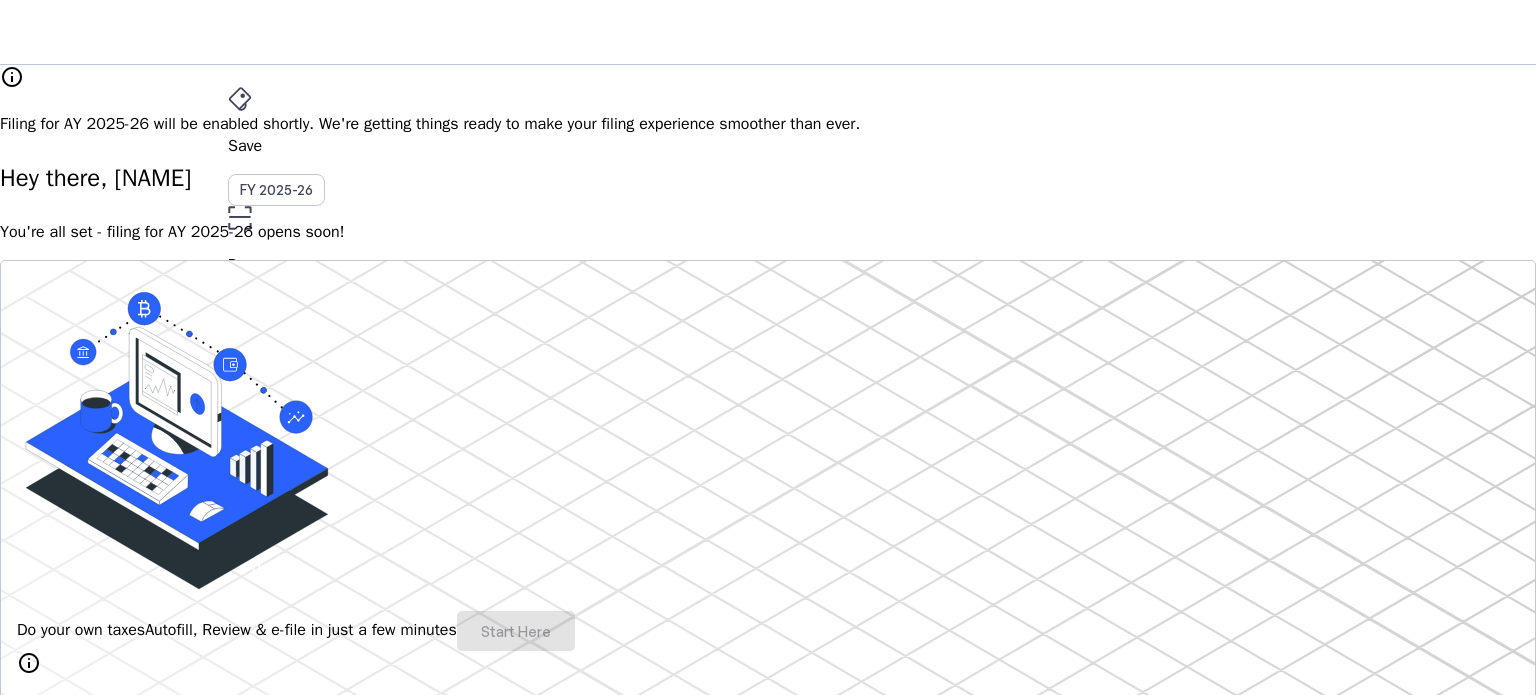 click on "NB" at bounding box center [768, 1619] 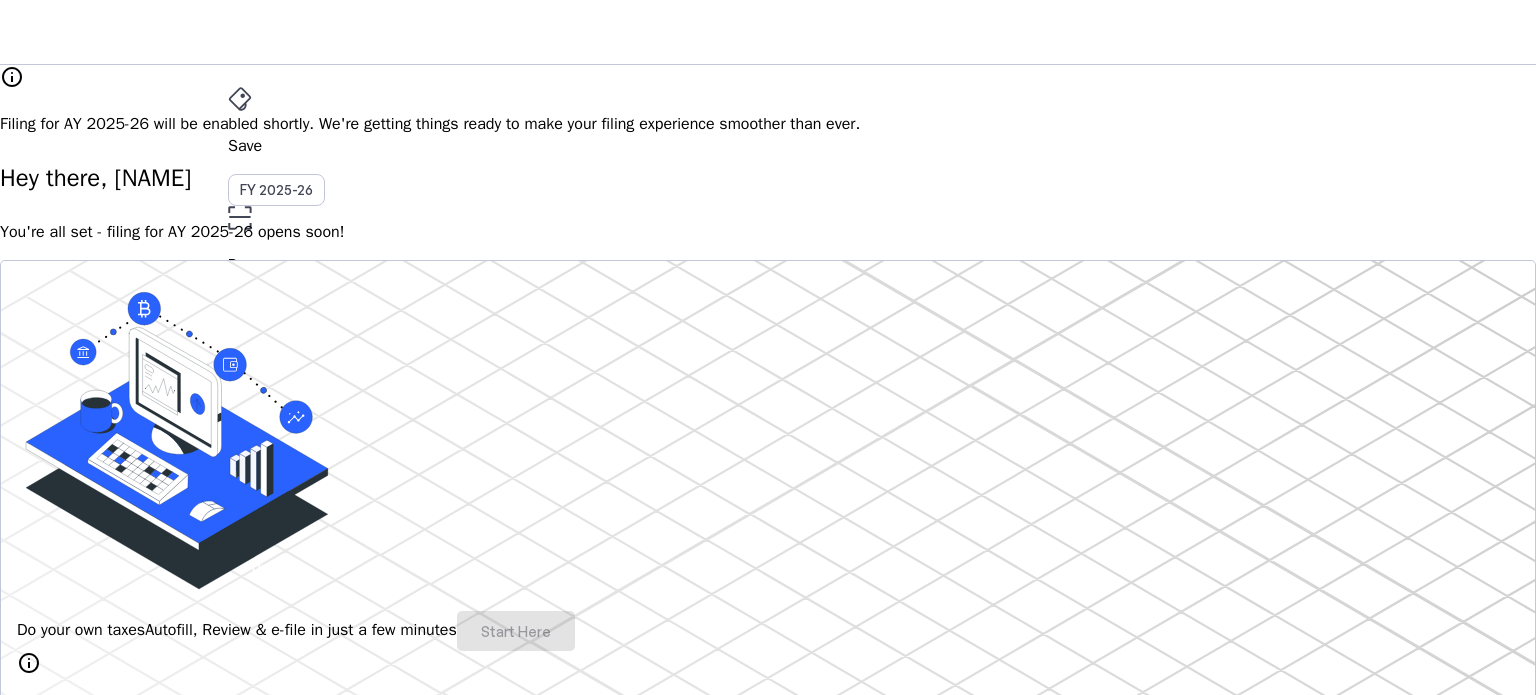 click on "Investments" at bounding box center (90, 3407) 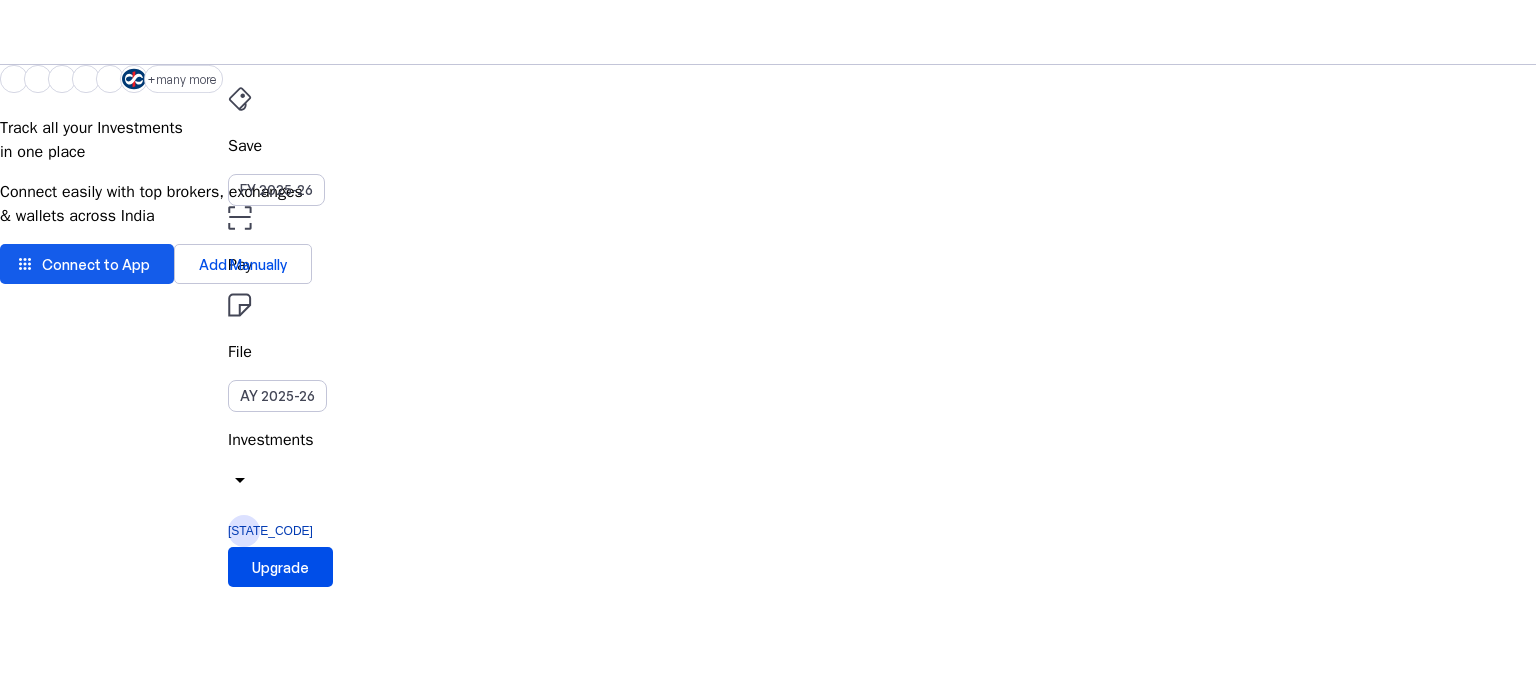 click on "Connect to App" at bounding box center (96, 264) 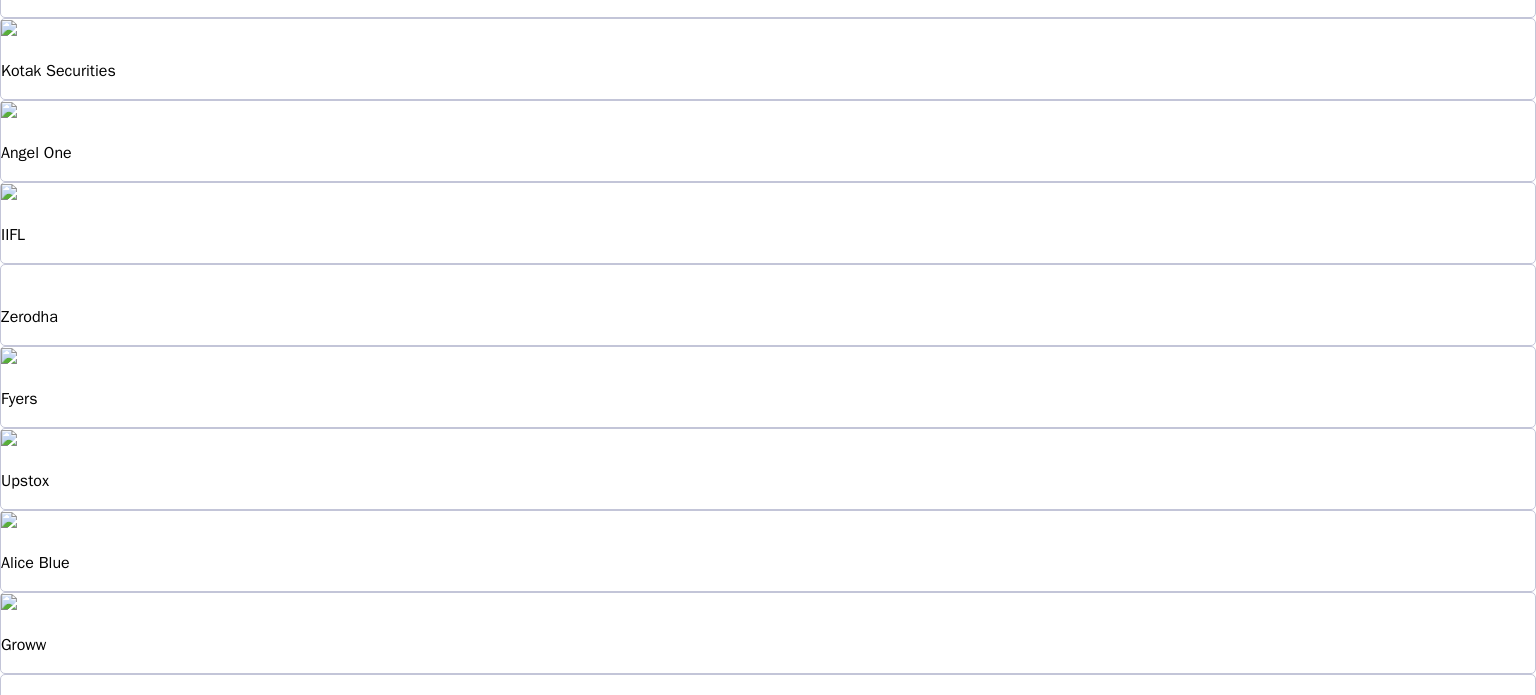 scroll, scrollTop: 266, scrollLeft: 0, axis: vertical 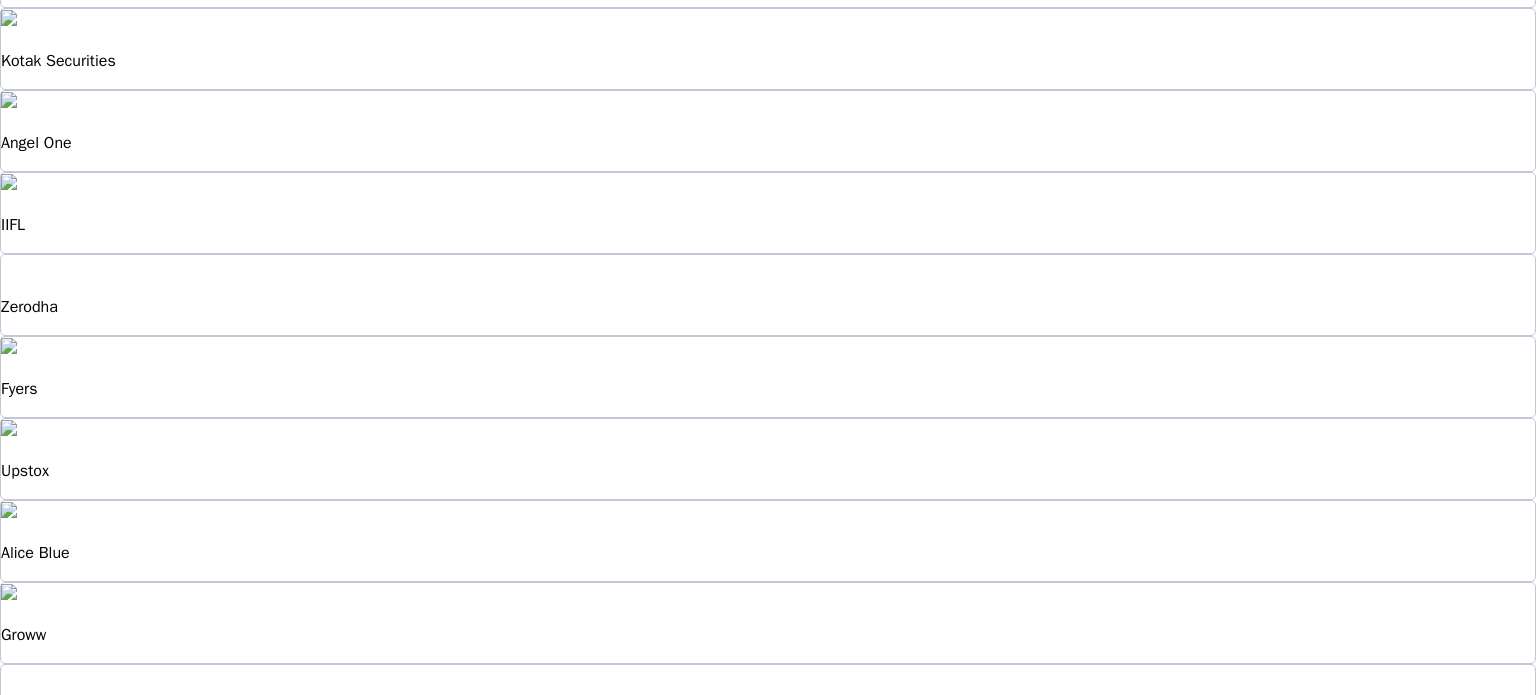 click at bounding box center [192, 954] 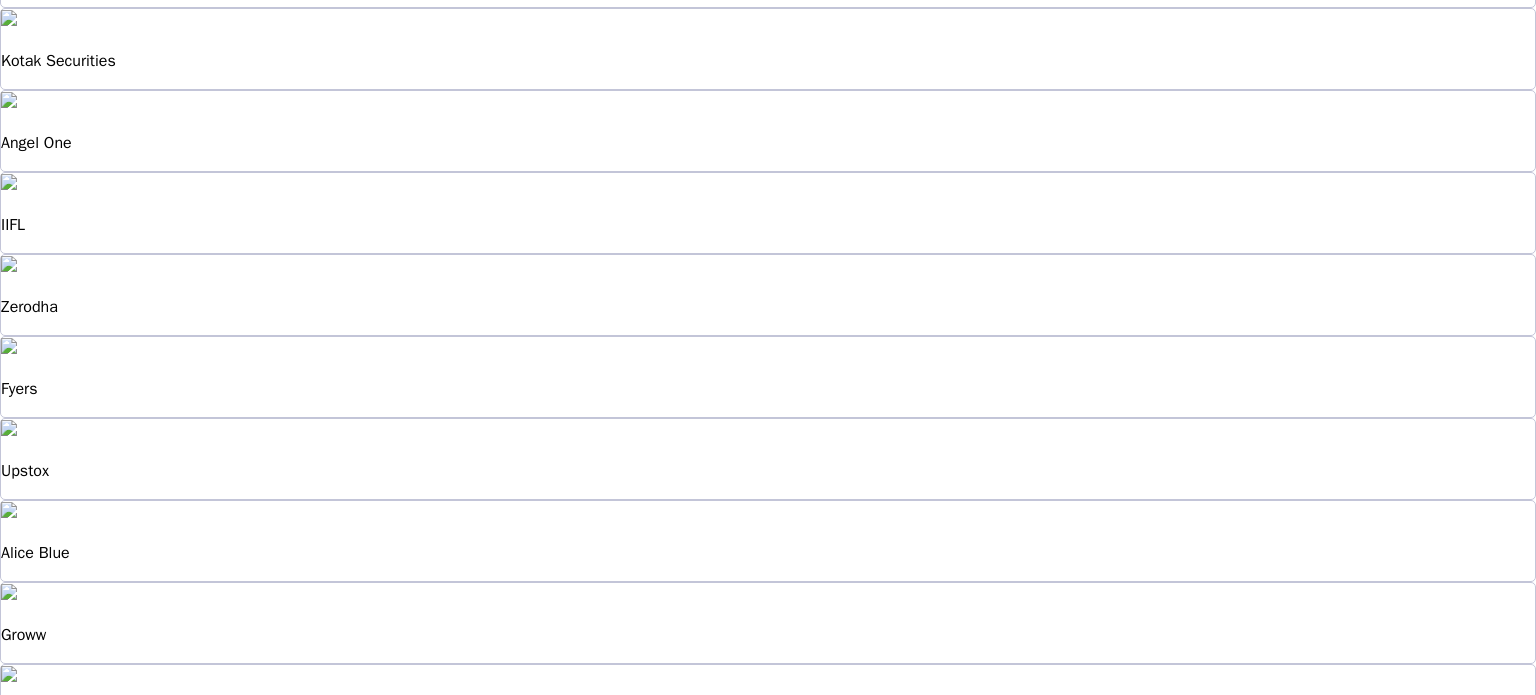 click on "Import from Investment Apps Choose broker to fetch your settlements Dhan Kotak Securities Angel One IIFL Zerodha Fyers Upstox Alice Blue Groww 5paisa apps Don't see your Investment App? Join thousands of taxpayers and tweet to your broker, urging them to partner with Quicko. Let's make it happen! Broker Motilal Oswal Post! edit Add Account Manually chevron_right" at bounding box center (768, 481) 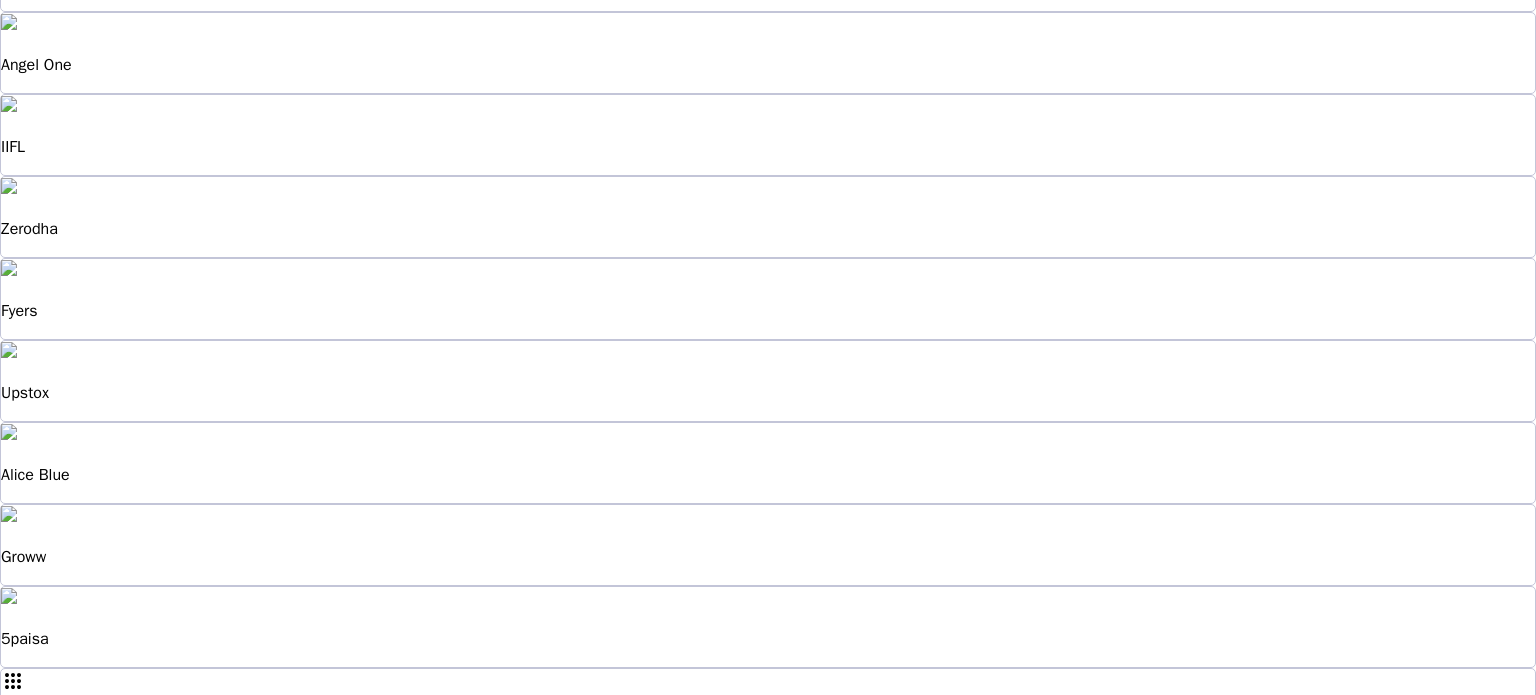 scroll, scrollTop: 0, scrollLeft: 0, axis: both 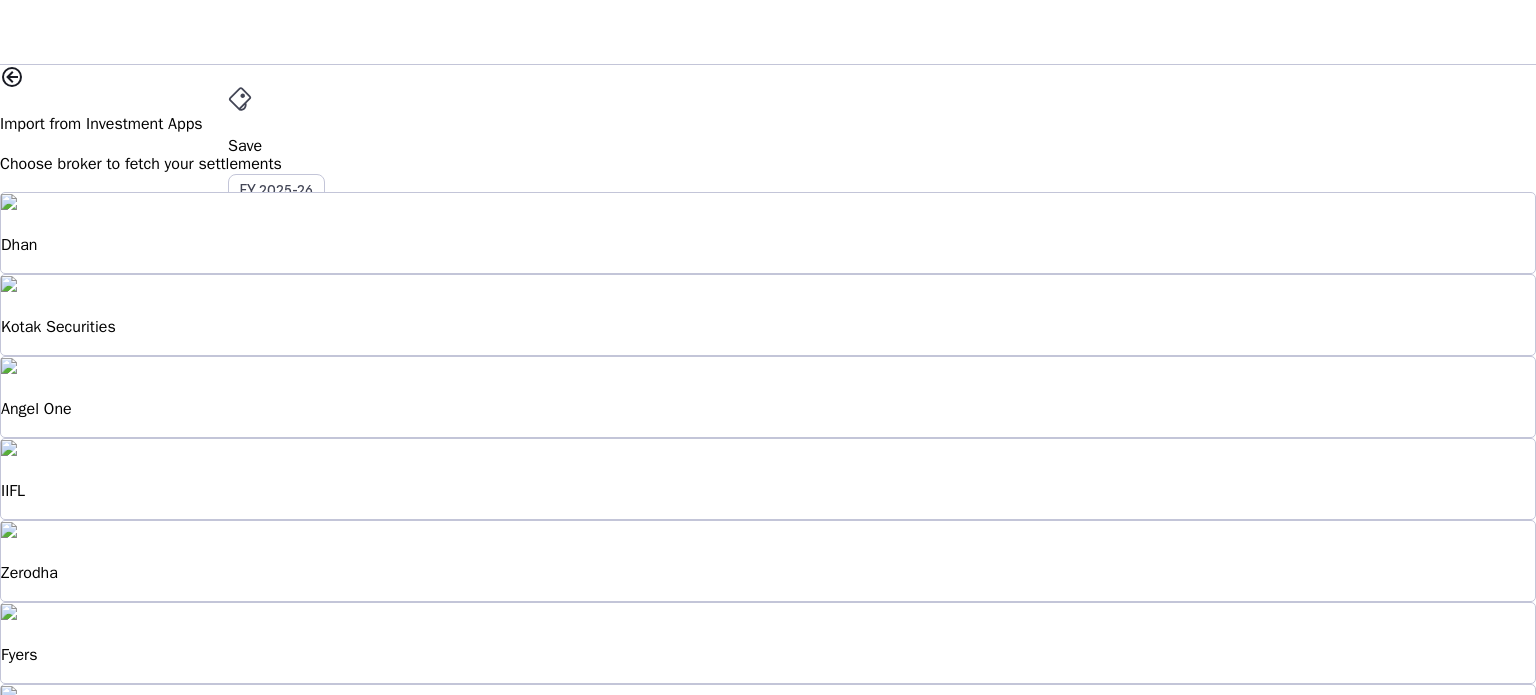 click on "[STATE_CODE]" at bounding box center [244, 531] 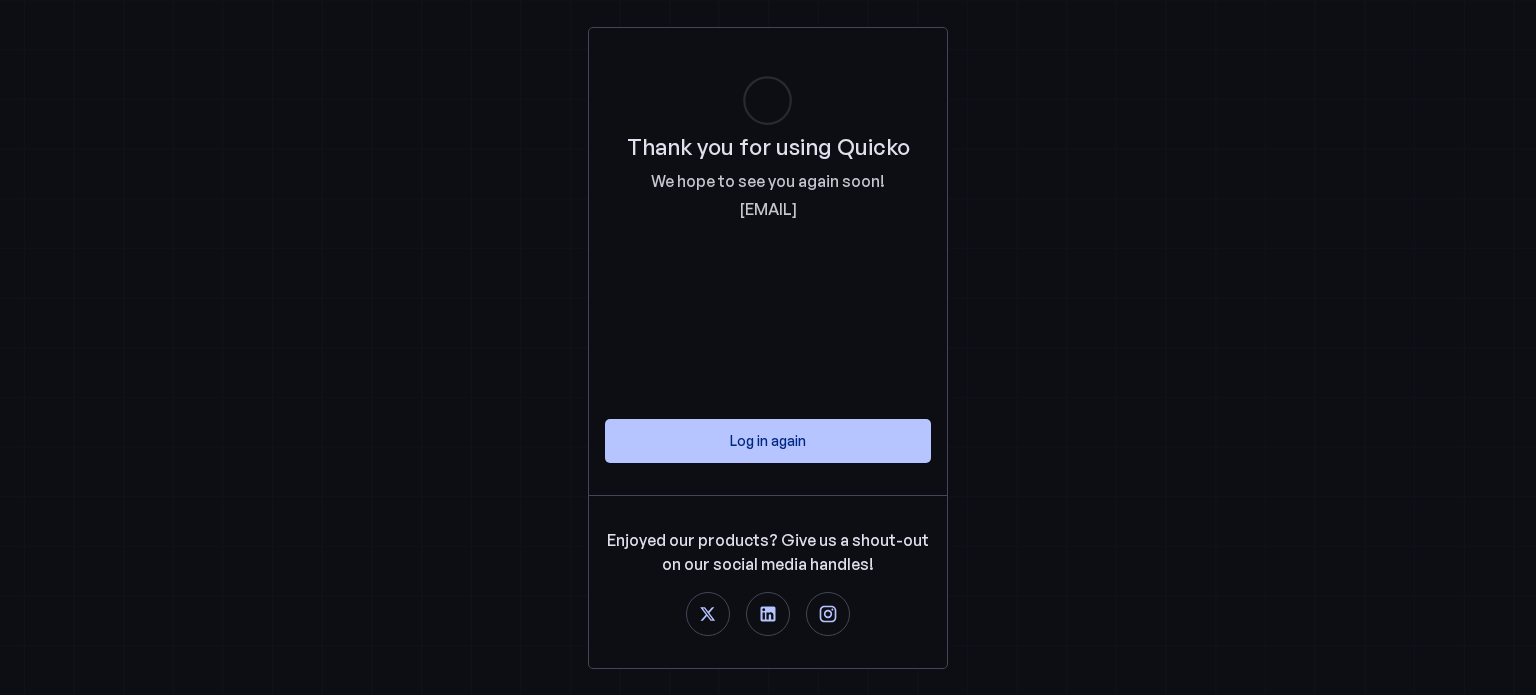scroll, scrollTop: 0, scrollLeft: 0, axis: both 